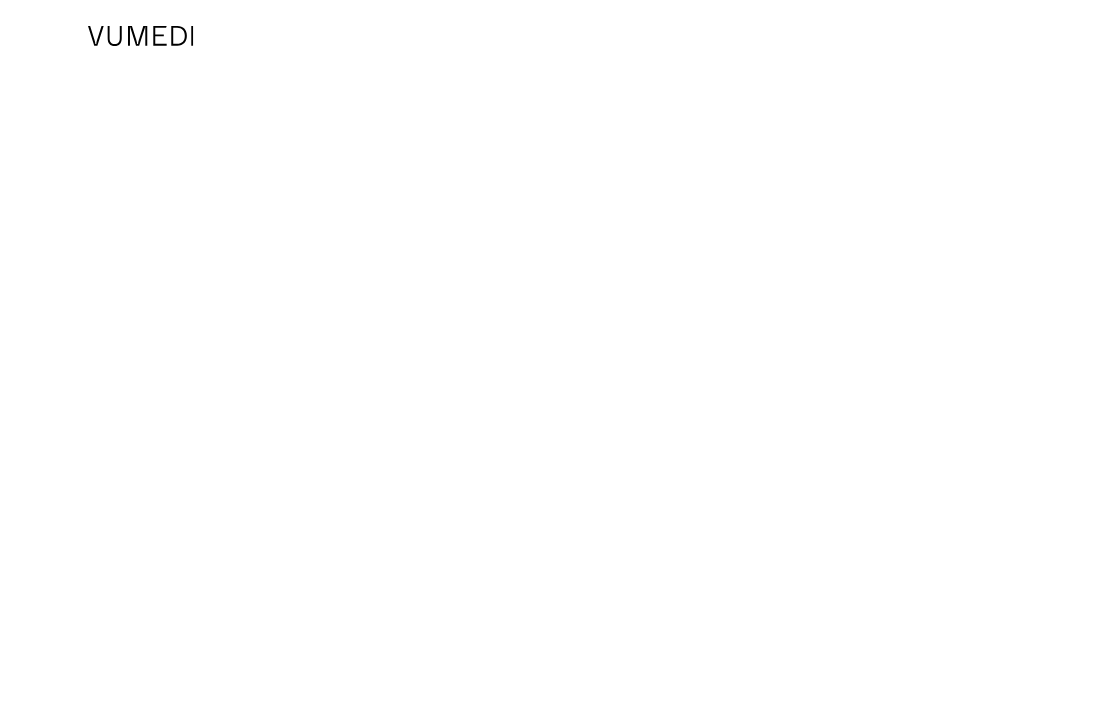 scroll, scrollTop: 0, scrollLeft: 0, axis: both 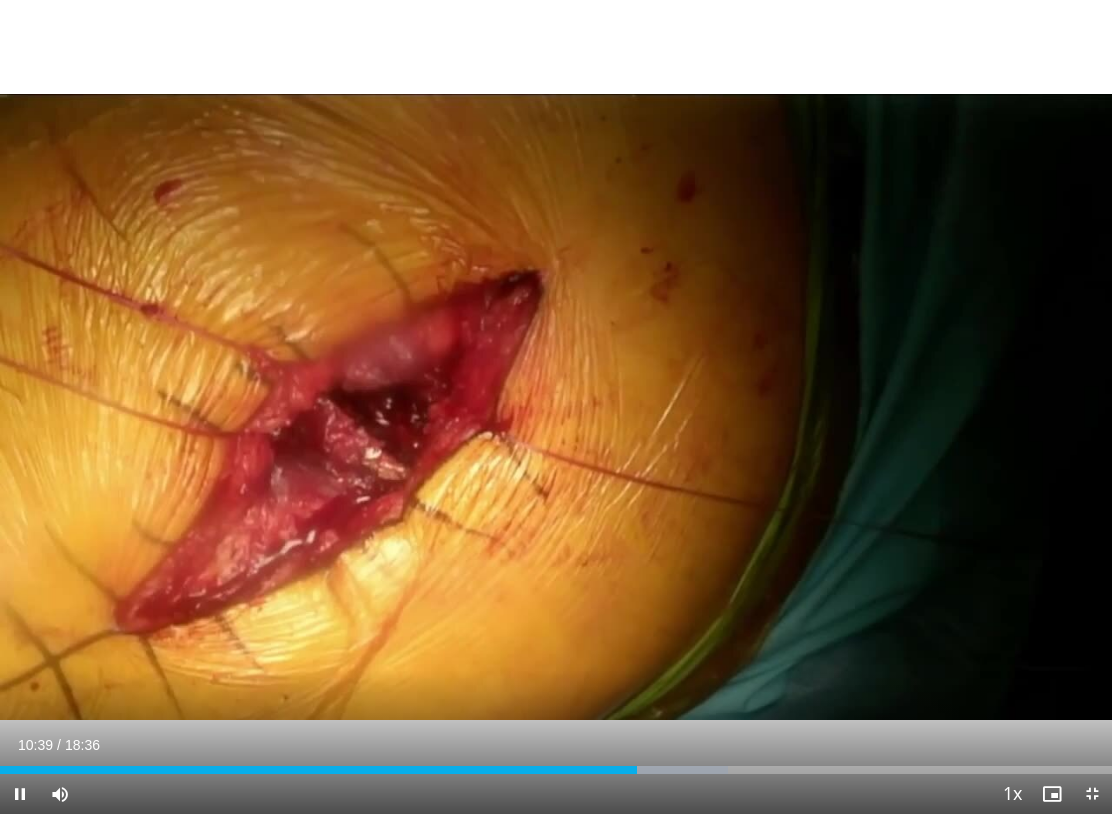 click on "10 seconds
Tap to unmute" at bounding box center [556, 407] 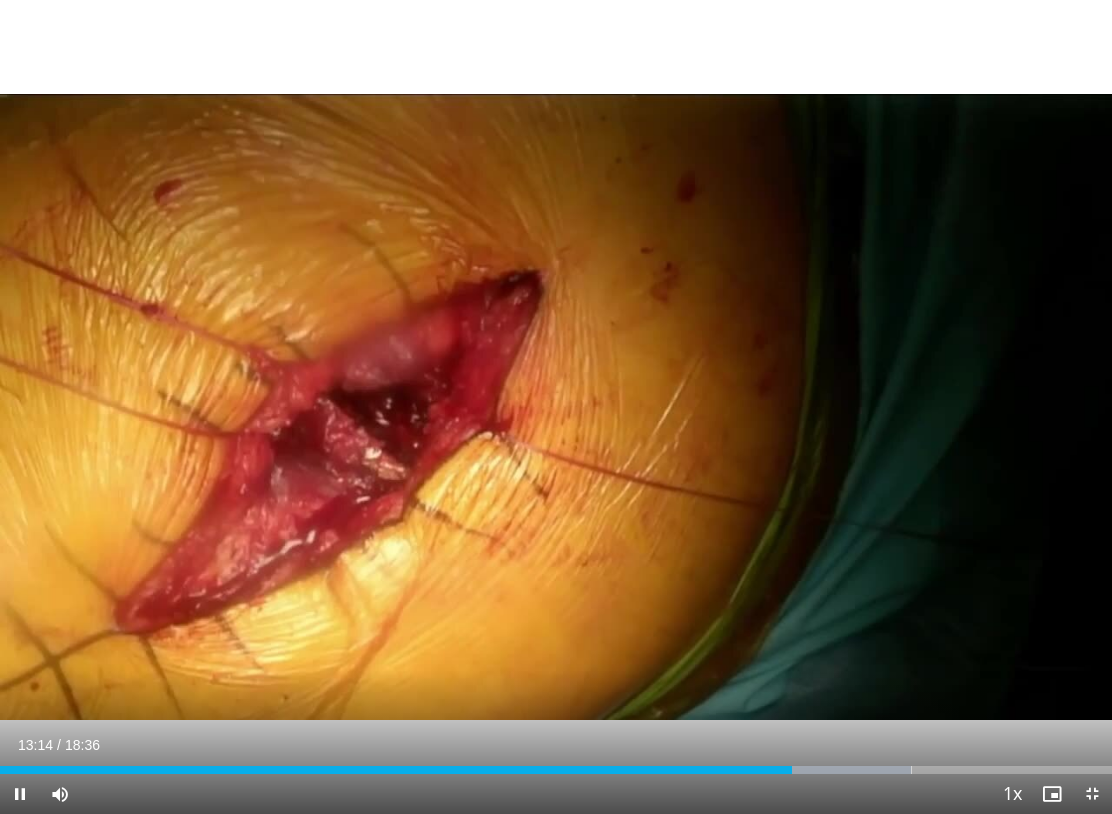 click on "10 seconds
Tap to unmute" at bounding box center [556, 407] 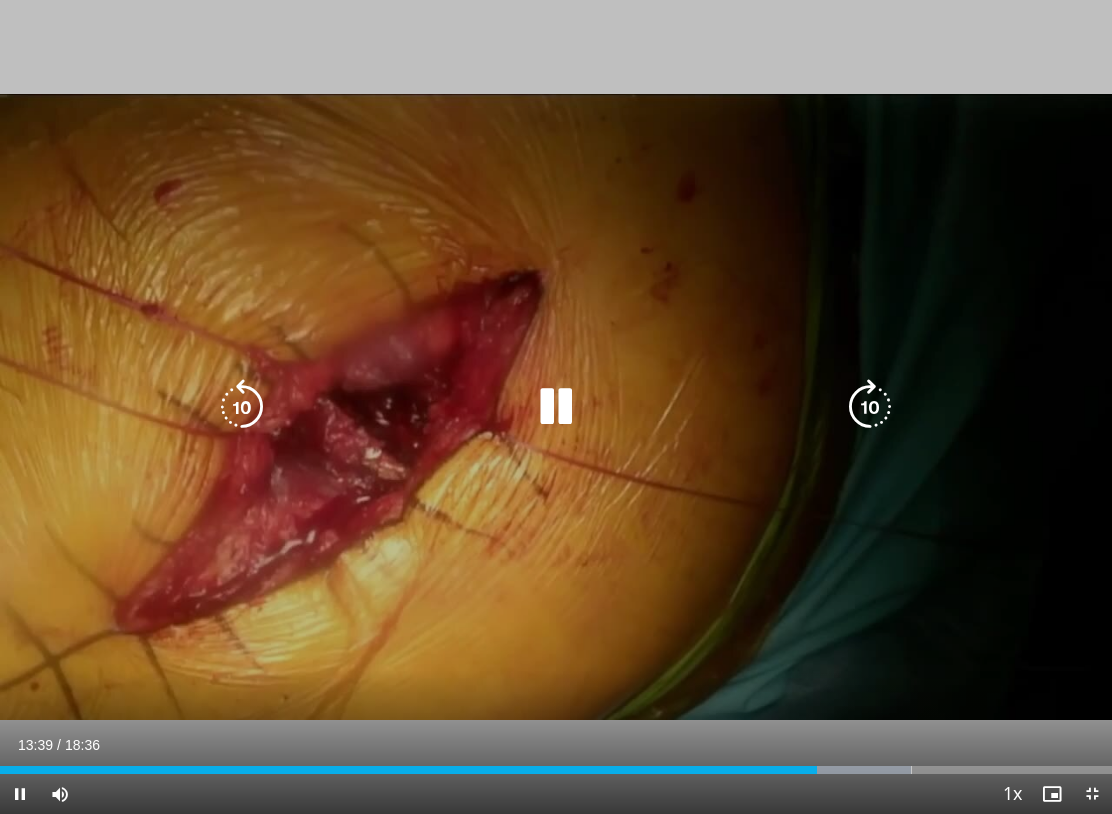 click on "10 seconds
Tap to unmute" at bounding box center [556, 407] 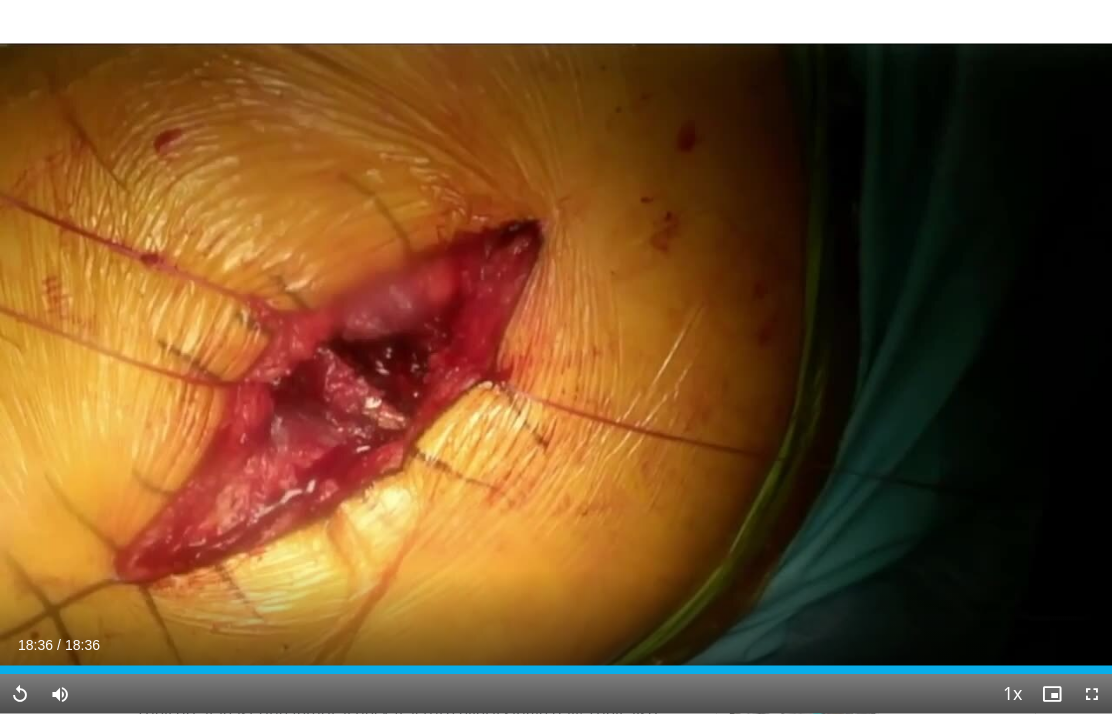 scroll, scrollTop: 0, scrollLeft: 0, axis: both 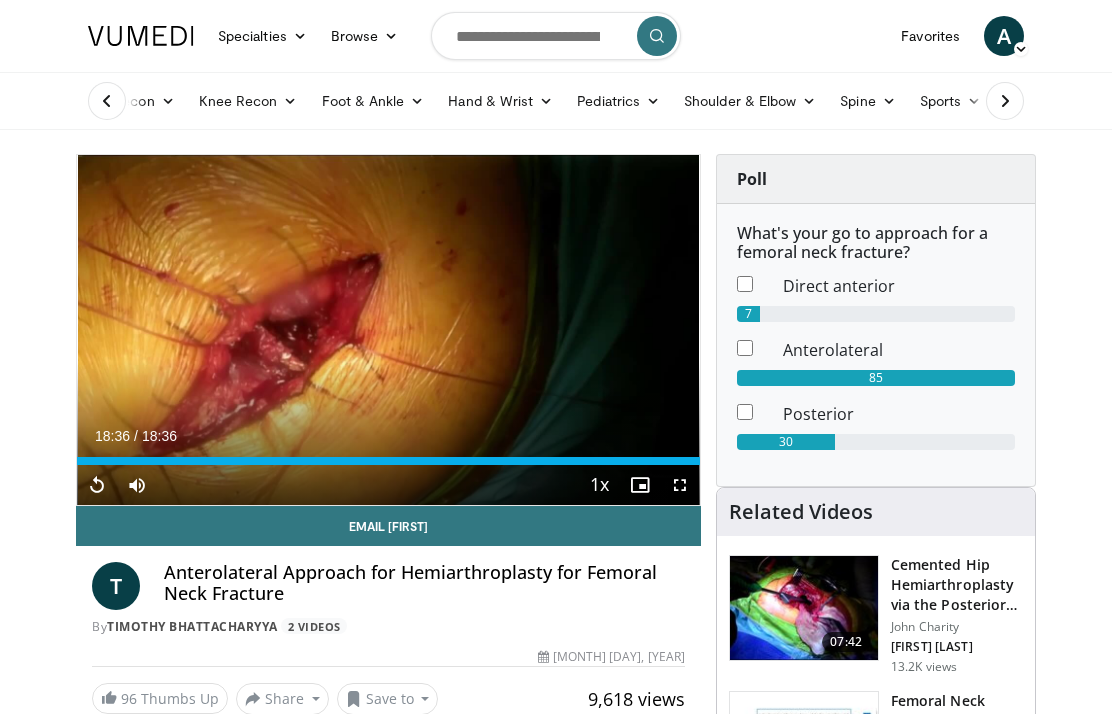 click at bounding box center (556, 36) 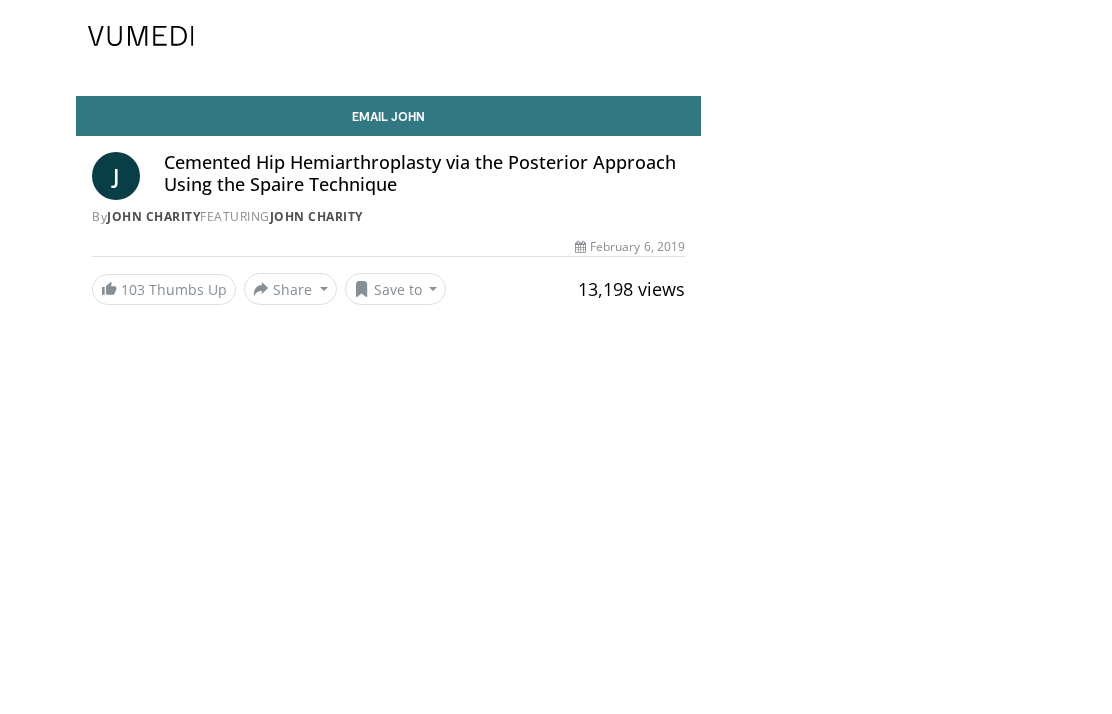 scroll, scrollTop: 0, scrollLeft: 0, axis: both 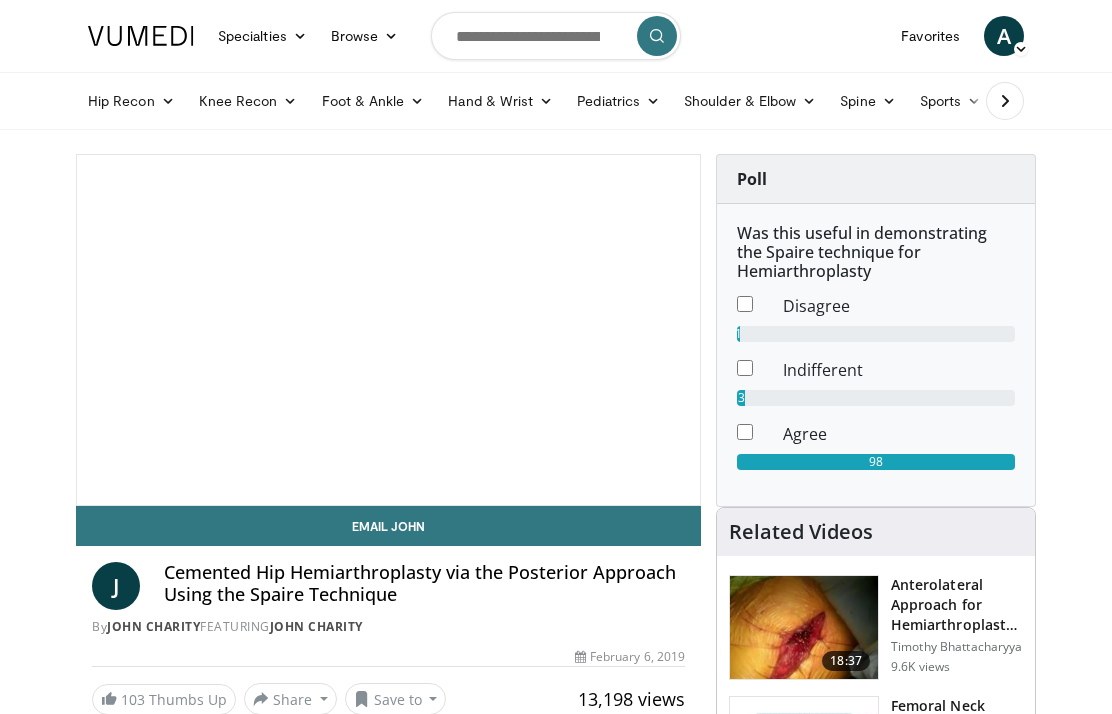click at bounding box center [556, 36] 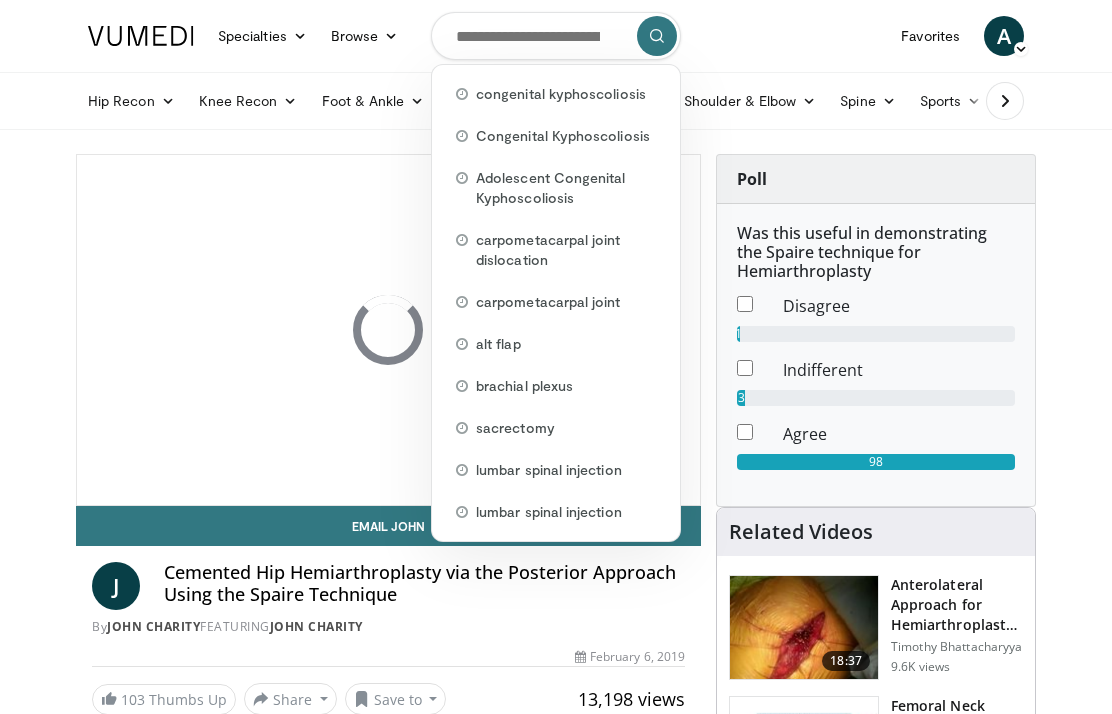 scroll, scrollTop: 0, scrollLeft: 0, axis: both 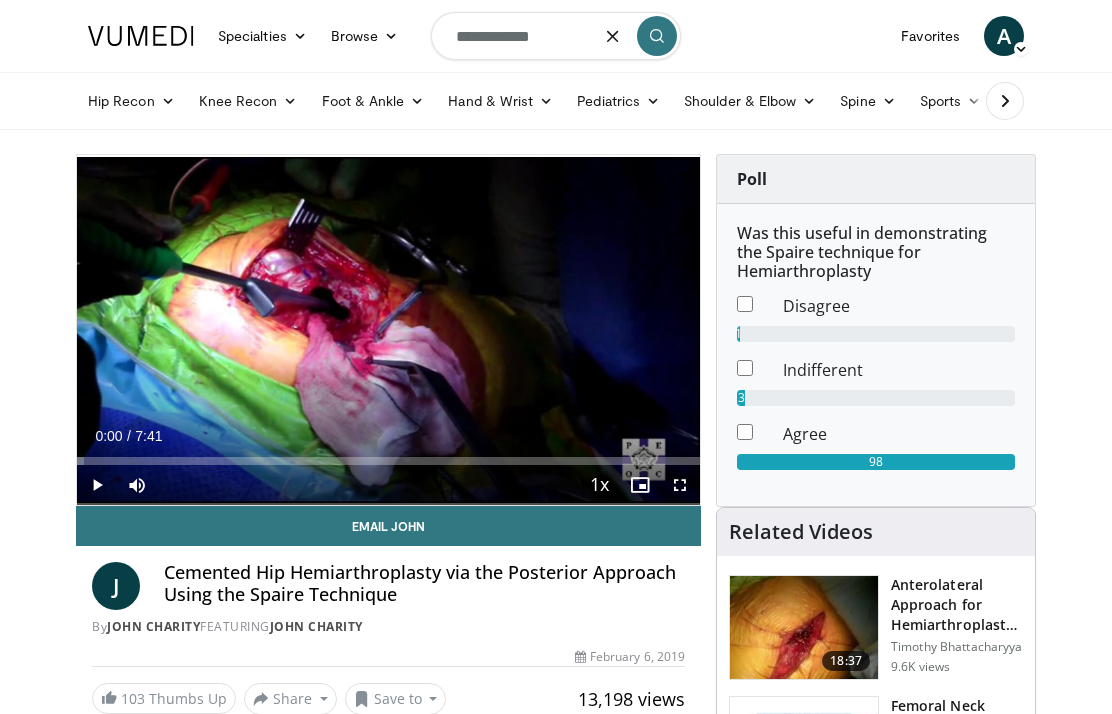 type on "**********" 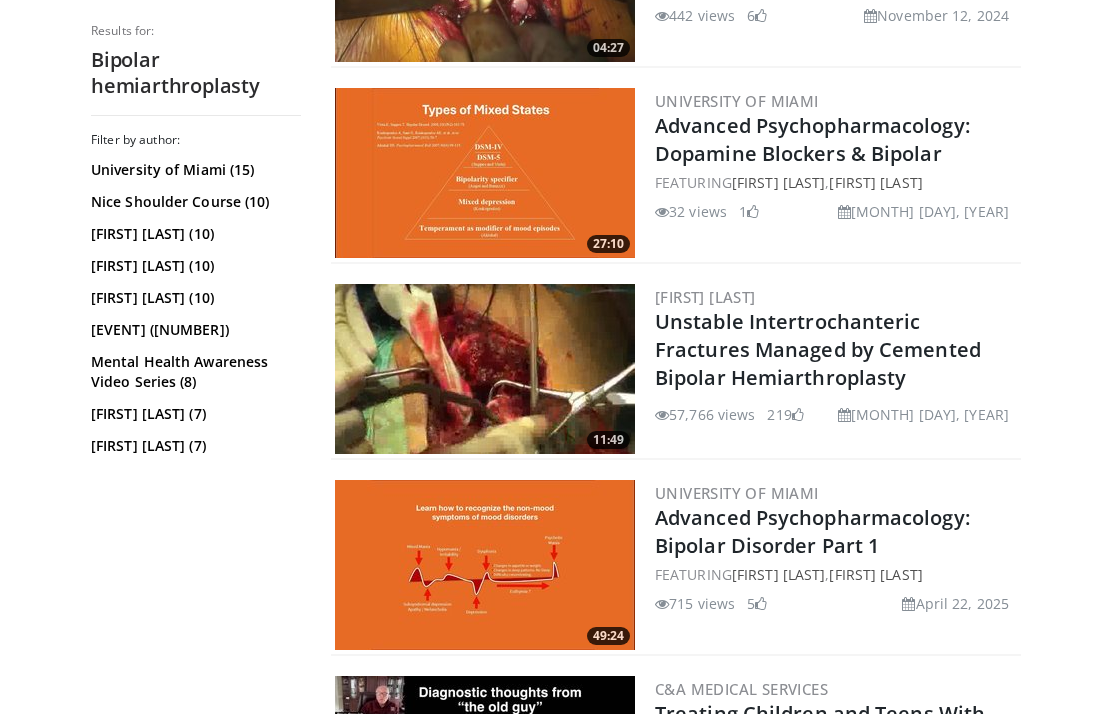 scroll, scrollTop: 1122, scrollLeft: 0, axis: vertical 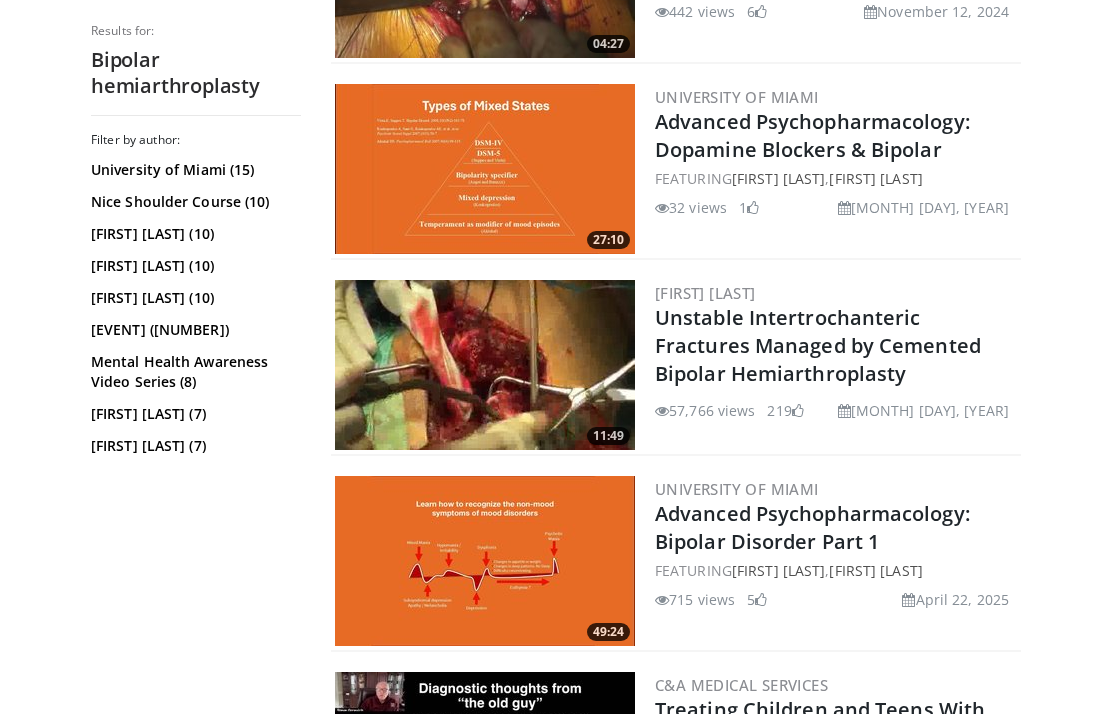 click at bounding box center [485, 365] 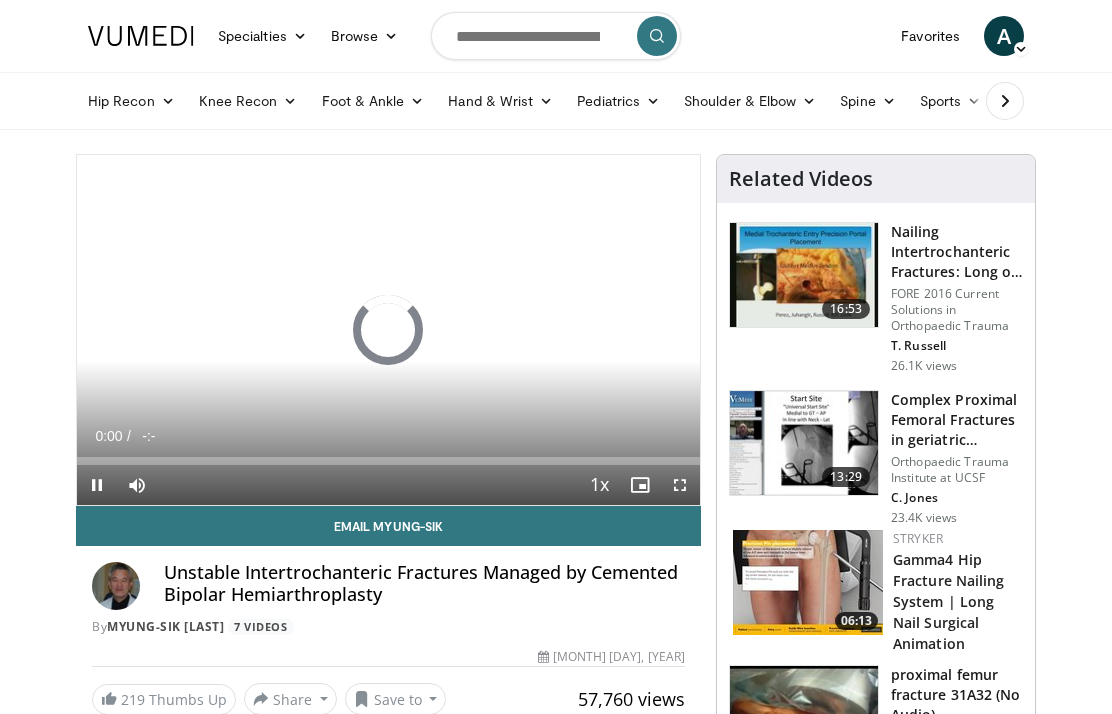 scroll, scrollTop: 0, scrollLeft: 0, axis: both 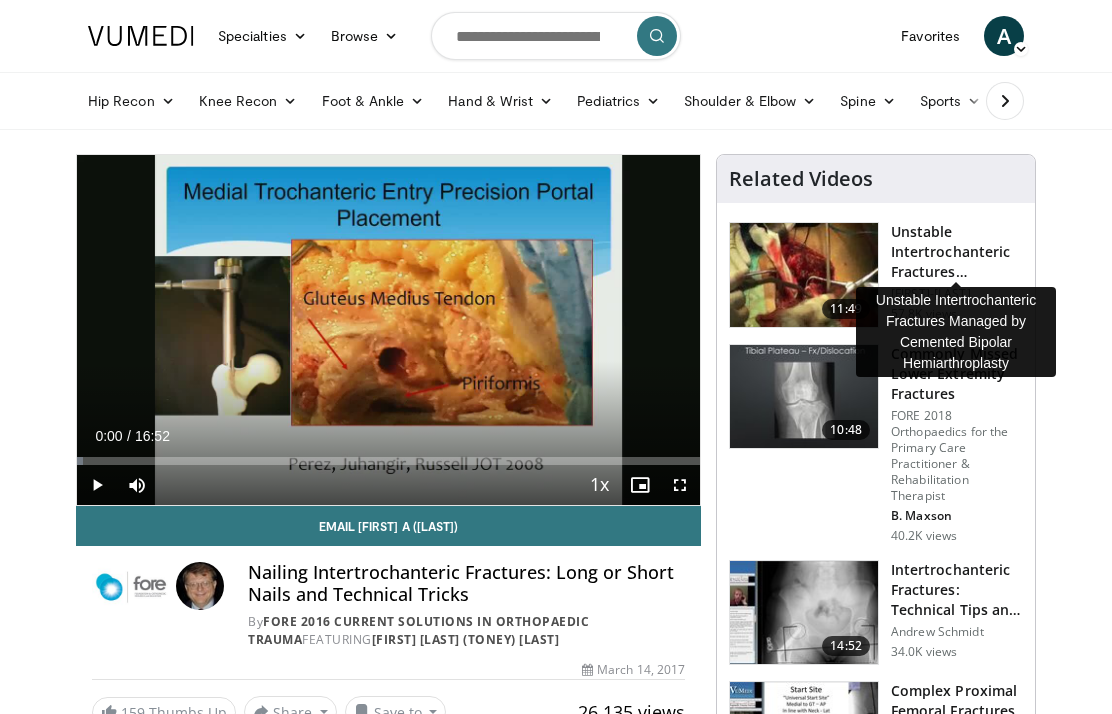 click on "Unstable Intertrochanteric Fractures Managed by Cemented Bipolar Hem…" at bounding box center (957, 252) 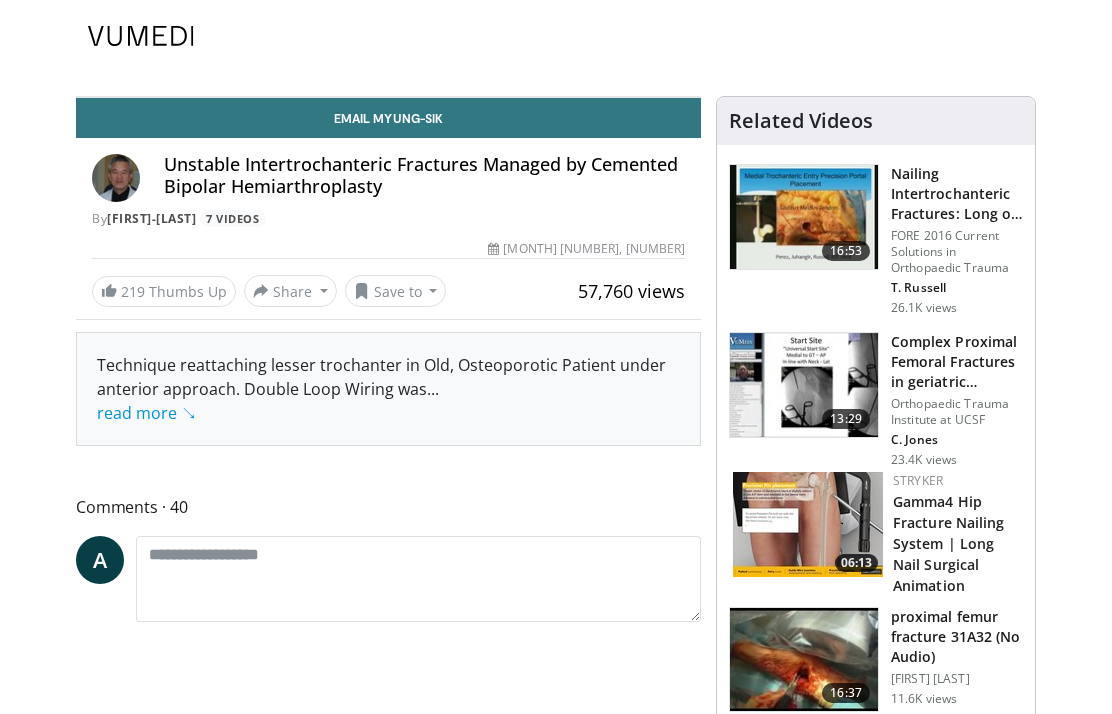 scroll, scrollTop: 0, scrollLeft: 0, axis: both 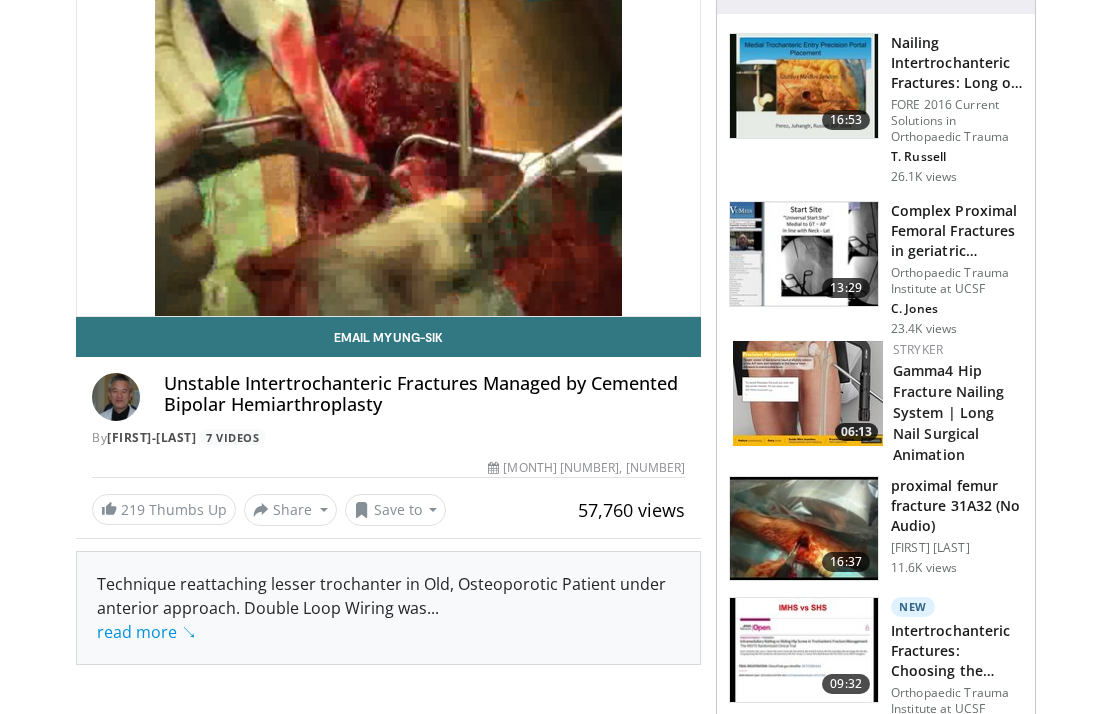 click on "219" at bounding box center (133, 509) 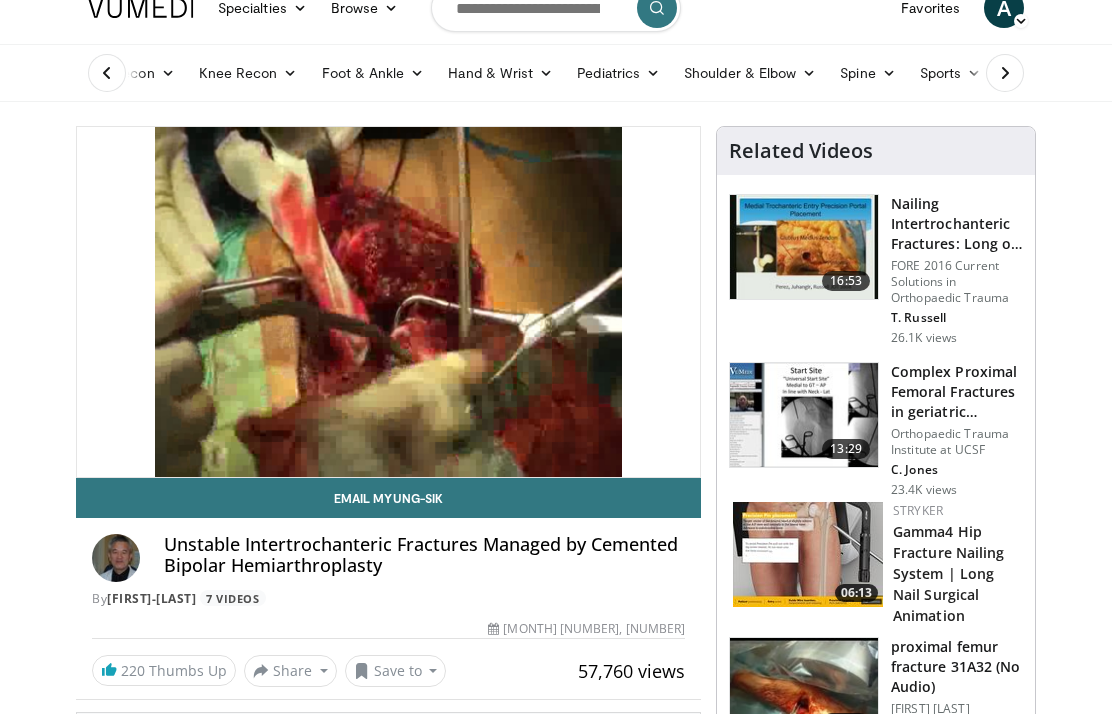scroll, scrollTop: 36, scrollLeft: 0, axis: vertical 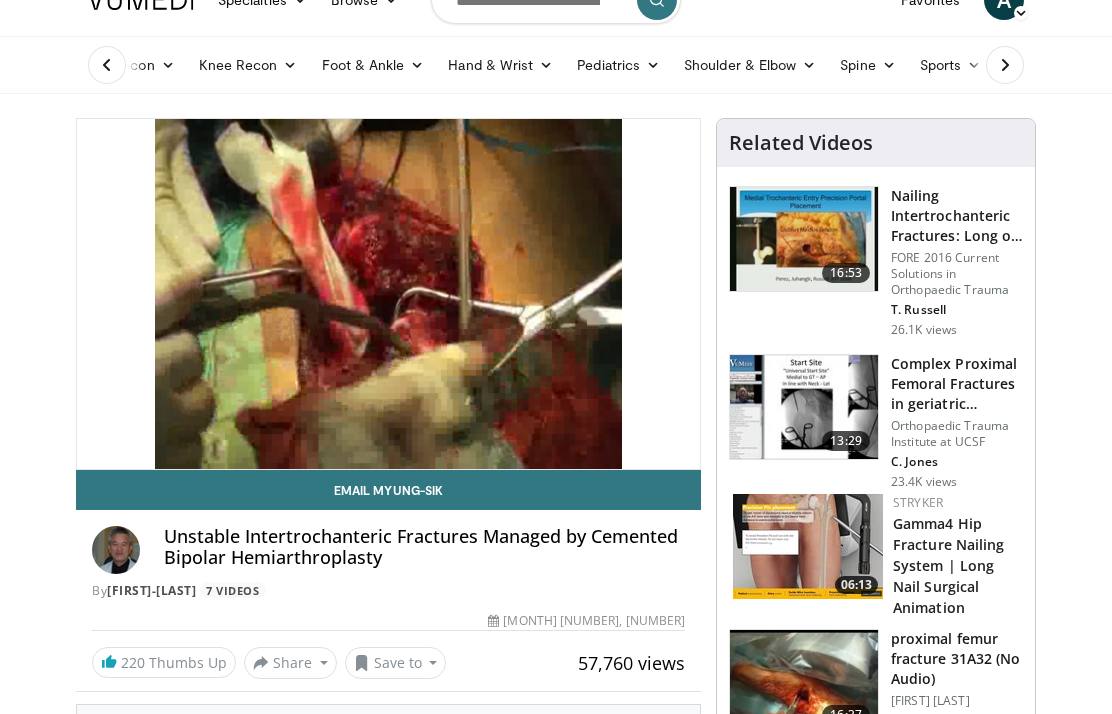 click on "Share" at bounding box center (290, 663) 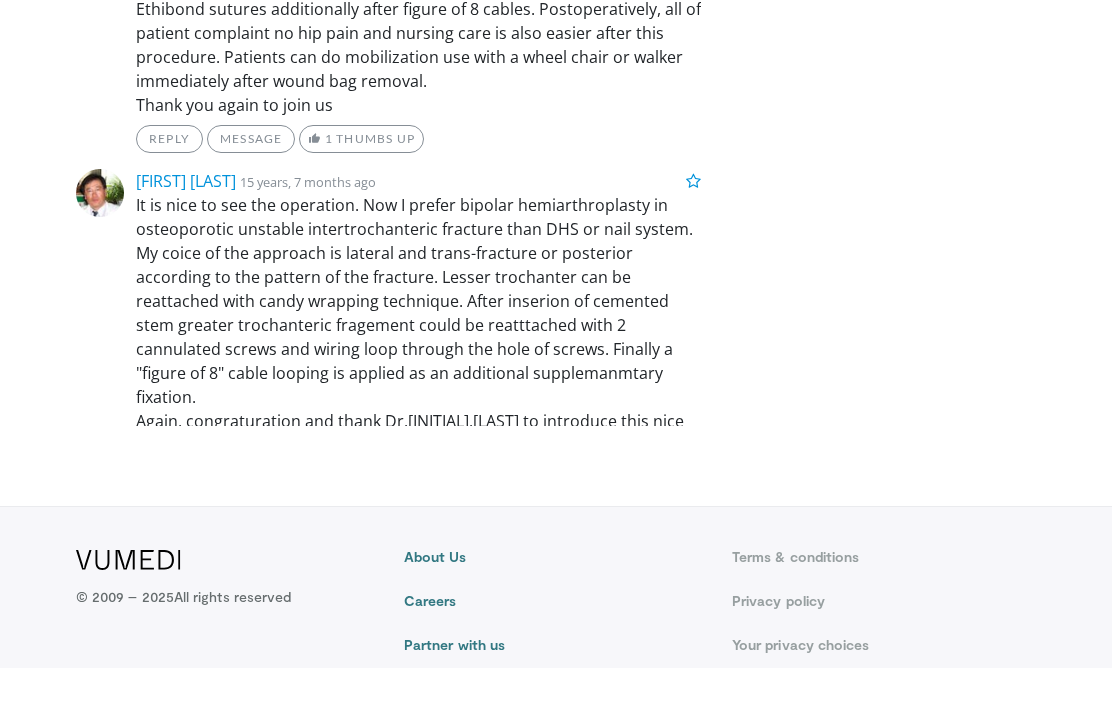 scroll, scrollTop: 8909, scrollLeft: 0, axis: vertical 